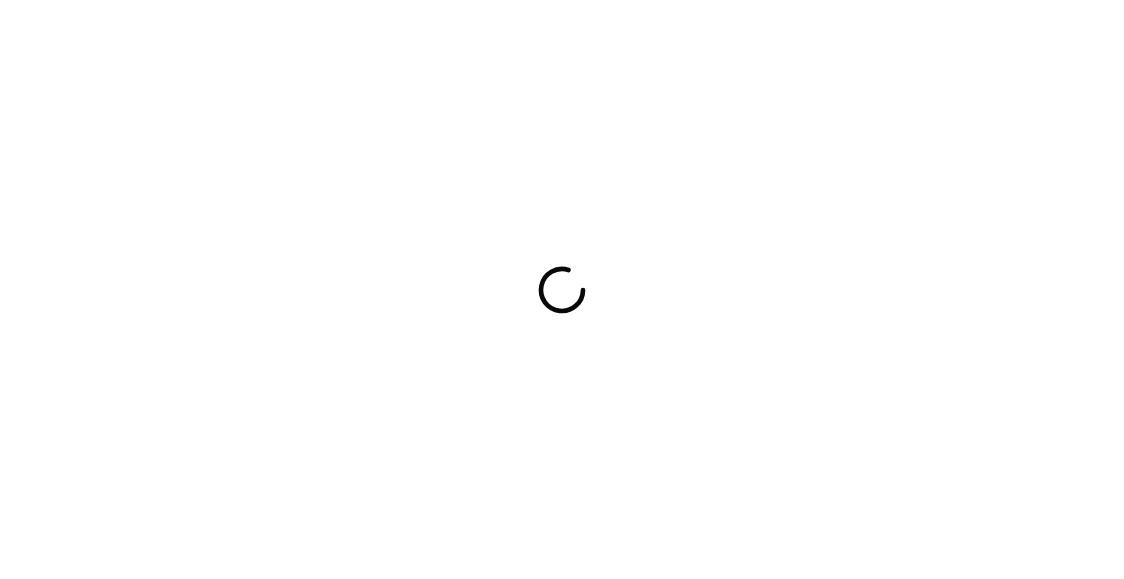 scroll, scrollTop: 0, scrollLeft: 0, axis: both 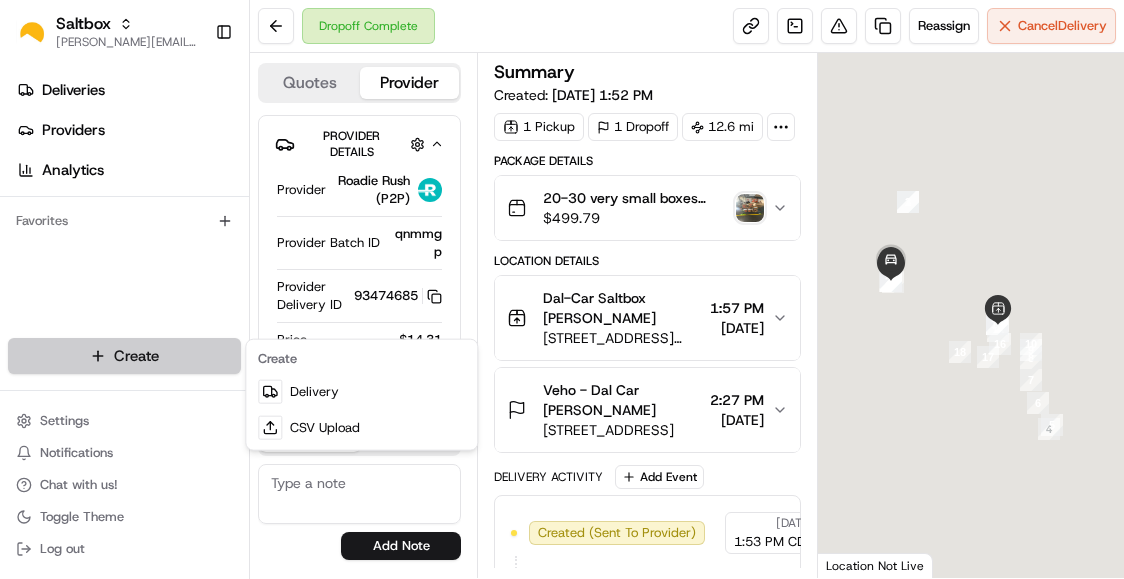 click on "Saltbox [PERSON_NAME][EMAIL_ADDRESS][PERSON_NAME][DOMAIN_NAME] Toggle Sidebar Deliveries Providers Analytics Favorites Main Menu Members & Organization Organization Users Roles Preferences Customization Tracking Orchestration Automations Dispatch Strategy Locations Pickup Locations Dropoff Locations Billing Billing Refund Requests Integrations Notification Triggers Webhooks API Keys Request Logs Create Settings Notifications Chat with us! Toggle Theme Log out Dropoff Complete Reassign Cancel  Delivery Quotes Provider Provider Details Hidden ( 2 ) Provider Roadie Rush (P2P)   Provider Batch ID qnmmgp Provider Delivery ID 93474685 Copy  93474685 Price $14.31 Customer Support Driver Details Hidden ( 7 ) Name [PERSON_NAME] Phone Number [PHONE_NUMBER] Tip $5.00 Make Standard Bed Model Pickup Color blue Notes Flags No results found Add Note No results found Add Flag Summary Created:   [DATE] 1:52 PM 1   Pickup 1   Dropoff 12.6 mi Package Details 20-30 very small boxes marked VEHO. $ 499.79 Location Details 1:57 PM [DATE]" at bounding box center (562, 289) 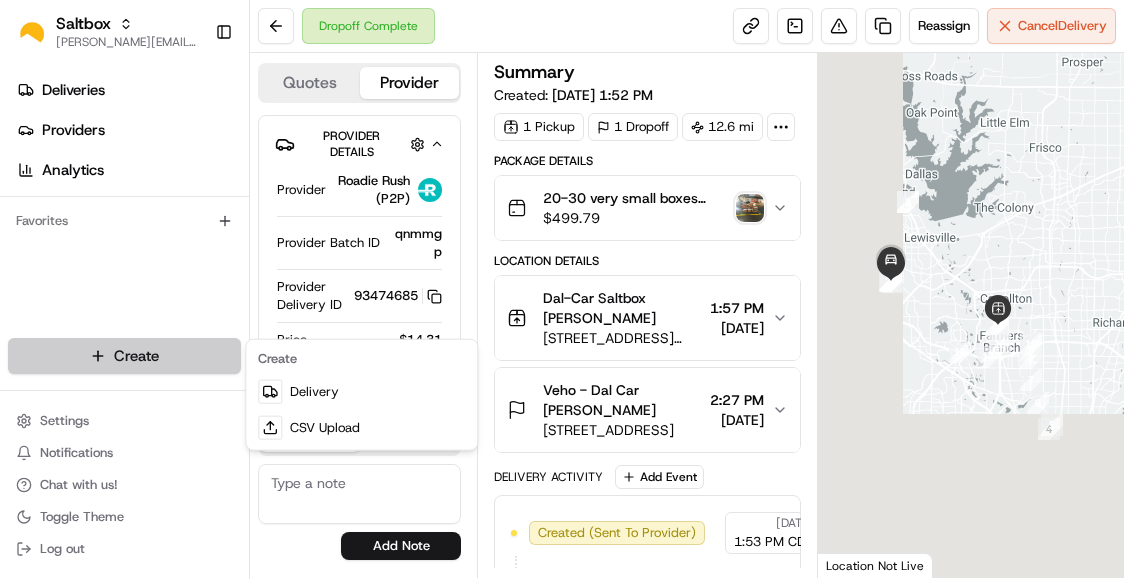 scroll, scrollTop: 0, scrollLeft: 0, axis: both 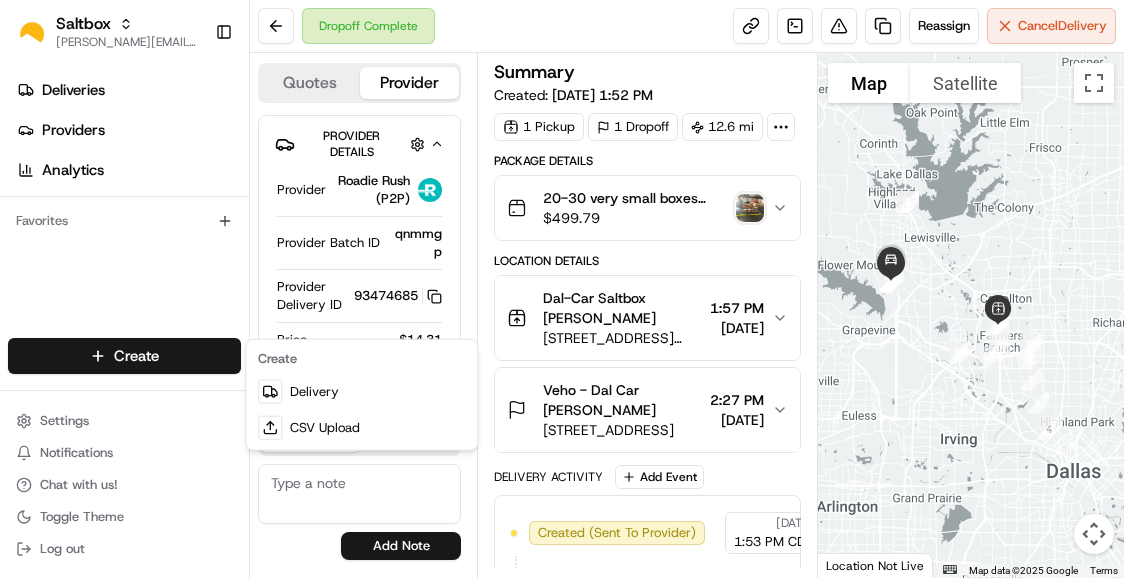 click on "Saltbox [PERSON_NAME][EMAIL_ADDRESS][PERSON_NAME][DOMAIN_NAME] Toggle Sidebar Deliveries Providers Analytics Favorites Main Menu Members & Organization Organization Users Roles Preferences Customization Tracking Orchestration Automations Dispatch Strategy Locations Pickup Locations Dropoff Locations Billing Billing Refund Requests Integrations Notification Triggers Webhooks API Keys Request Logs Create Settings Notifications Chat with us! Toggle Theme Log out Dropoff Complete Reassign Cancel  Delivery Quotes Provider Provider Details Hidden ( 2 ) Provider Roadie Rush (P2P)   Provider Batch ID qnmmgp Provider Delivery ID 93474685 Copy  93474685 Price $14.31 Customer Support Driver Details Hidden ( 7 ) Name [PERSON_NAME] Phone Number [PHONE_NUMBER] Tip $5.00 Make Standard Bed Model Pickup Color blue Notes Flags [PERSON_NAME][EMAIL_ADDRESS][PERSON_NAME][DOMAIN_NAME] [PERSON_NAME][DOMAIN_NAME][EMAIL_ADDRESS][PERSON_NAME][DOMAIN_NAME] [PERSON_NAME][DOMAIN_NAME][EMAIL_ADDRESS][PERSON_NAME][DOMAIN_NAME] [DOMAIN_NAME][EMAIL_ADDRESS][DOMAIN_NAME] [PERSON_NAME][DOMAIN_NAME][EMAIL_ADDRESS][PERSON_NAME][DOMAIN_NAME] [PERSON_NAME][DOMAIN_NAME][EMAIL_ADDRESS][PERSON_NAME][DOMAIN_NAME] [PERSON_NAME][DOMAIN_NAME][EMAIL_ADDRESS][PERSON_NAME][DOMAIN_NAME] [DOMAIN_NAME][EMAIL_ADDRESS][PERSON_NAME][DOMAIN_NAME]   1" at bounding box center (562, 289) 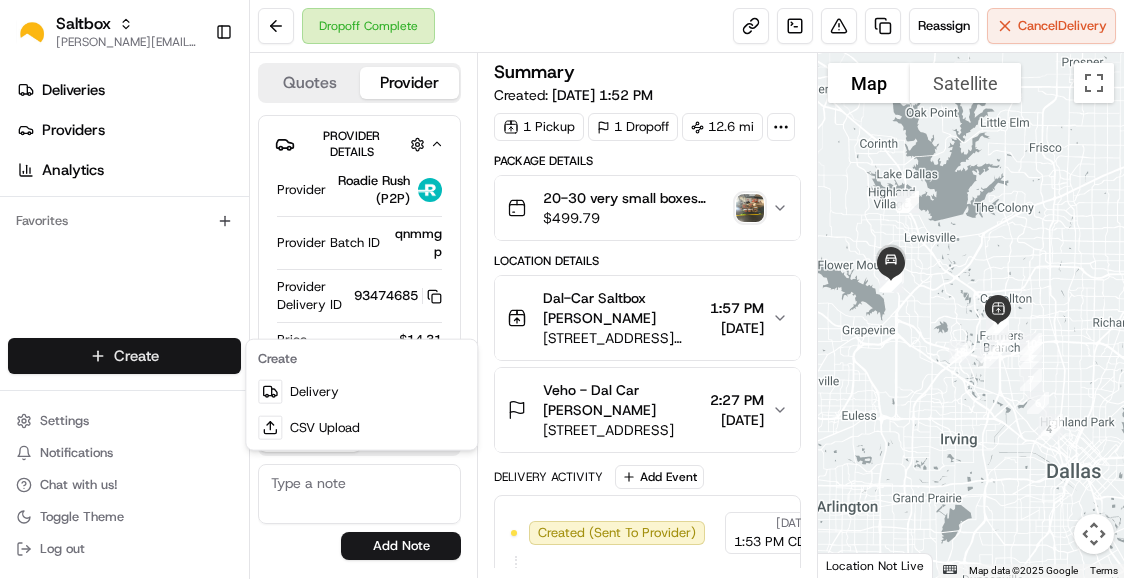 click on "Saltbox [PERSON_NAME][EMAIL_ADDRESS][PERSON_NAME][DOMAIN_NAME] Toggle Sidebar Deliveries Providers Analytics Favorites Main Menu Members & Organization Organization Users Roles Preferences Customization Tracking Orchestration Automations Dispatch Strategy Locations Pickup Locations Dropoff Locations Billing Billing Refund Requests Integrations Notification Triggers Webhooks API Keys Request Logs Create Settings Notifications Chat with us! Toggle Theme Log out Dropoff Complete Reassign Cancel  Delivery Quotes Provider Provider Details Hidden ( 2 ) Provider Roadie Rush (P2P)   Provider Batch ID qnmmgp Provider Delivery ID 93474685 Copy  93474685 Price $14.31 Customer Support Driver Details Hidden ( 7 ) Name [PERSON_NAME] Phone Number [PHONE_NUMBER] Tip $5.00 Make Standard Bed Model Pickup Color blue Notes Flags [PERSON_NAME][EMAIL_ADDRESS][PERSON_NAME][DOMAIN_NAME] [PERSON_NAME][DOMAIN_NAME][EMAIL_ADDRESS][PERSON_NAME][DOMAIN_NAME] [PERSON_NAME][DOMAIN_NAME][EMAIL_ADDRESS][PERSON_NAME][DOMAIN_NAME] [DOMAIN_NAME][EMAIL_ADDRESS][DOMAIN_NAME] [PERSON_NAME][DOMAIN_NAME][EMAIL_ADDRESS][PERSON_NAME][DOMAIN_NAME] [PERSON_NAME][DOMAIN_NAME][EMAIL_ADDRESS][PERSON_NAME][DOMAIN_NAME] [PERSON_NAME][DOMAIN_NAME][EMAIL_ADDRESS][PERSON_NAME][DOMAIN_NAME] [DOMAIN_NAME][EMAIL_ADDRESS][PERSON_NAME][DOMAIN_NAME]   1" at bounding box center (562, 289) 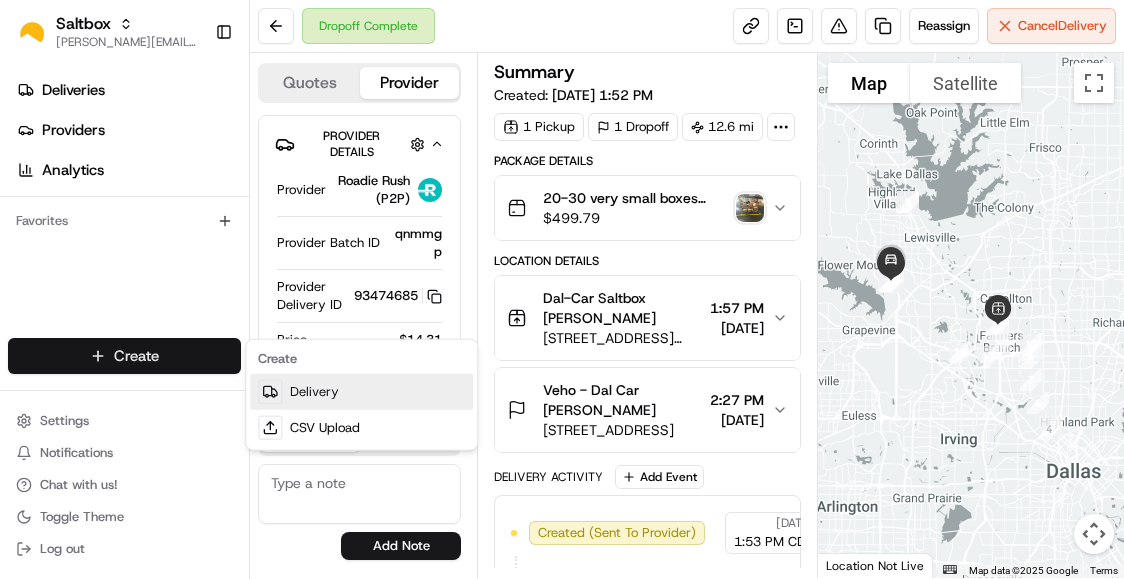 click on "Delivery" at bounding box center (361, 392) 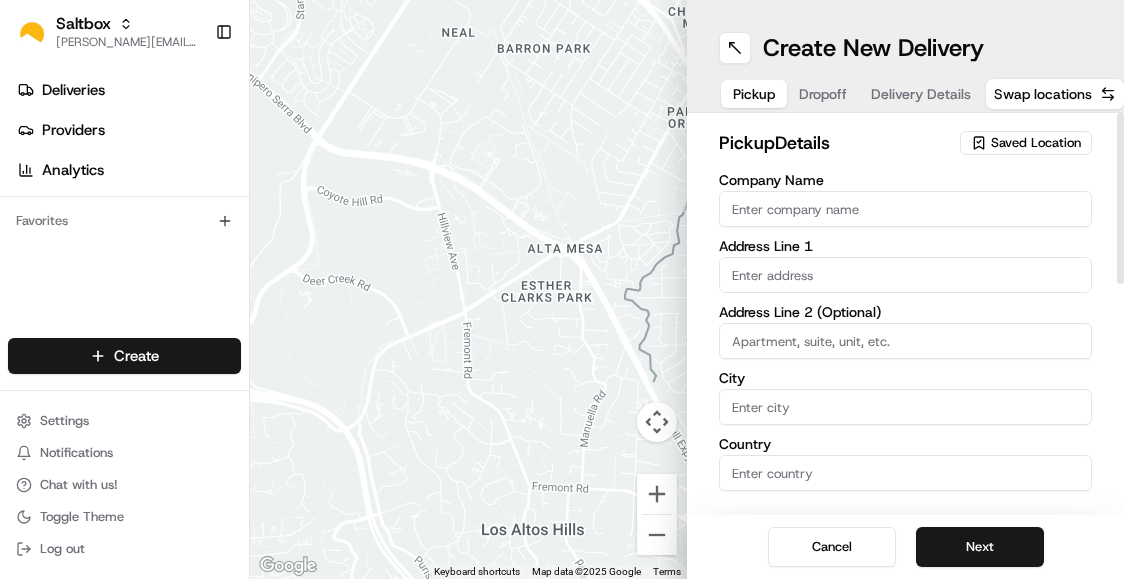click on "Company Name" at bounding box center (905, 209) 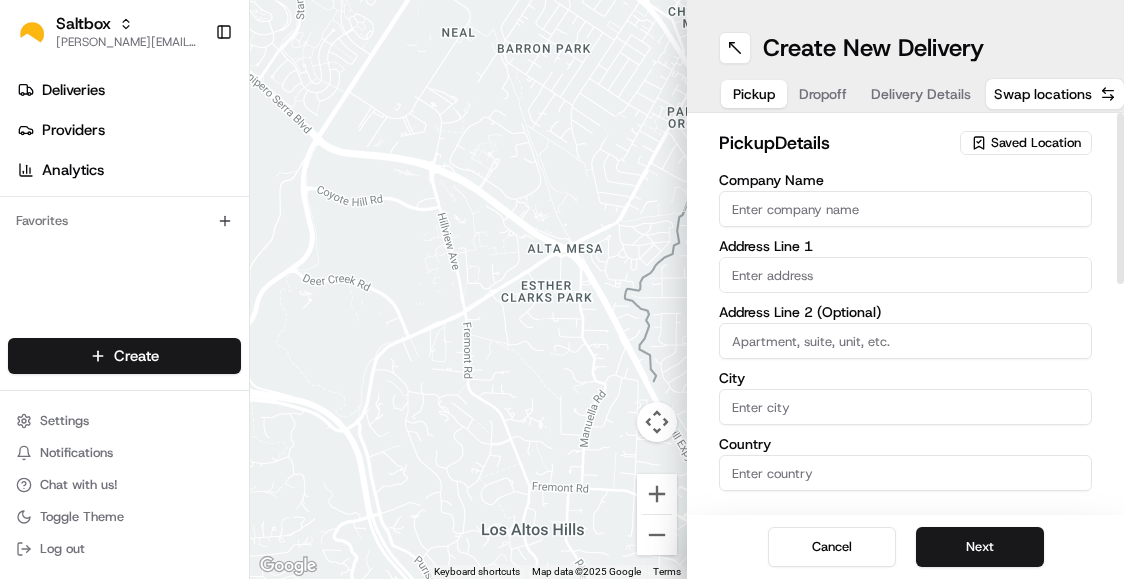 click on "Saved Location" at bounding box center [1036, 143] 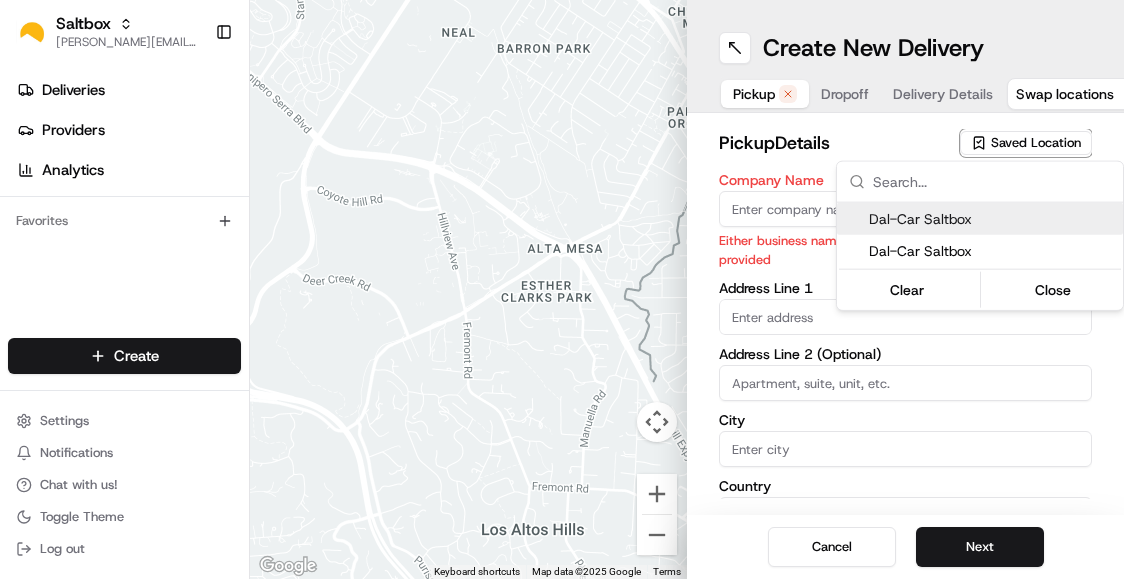 click on "Dal-Car Saltbox" at bounding box center [992, 219] 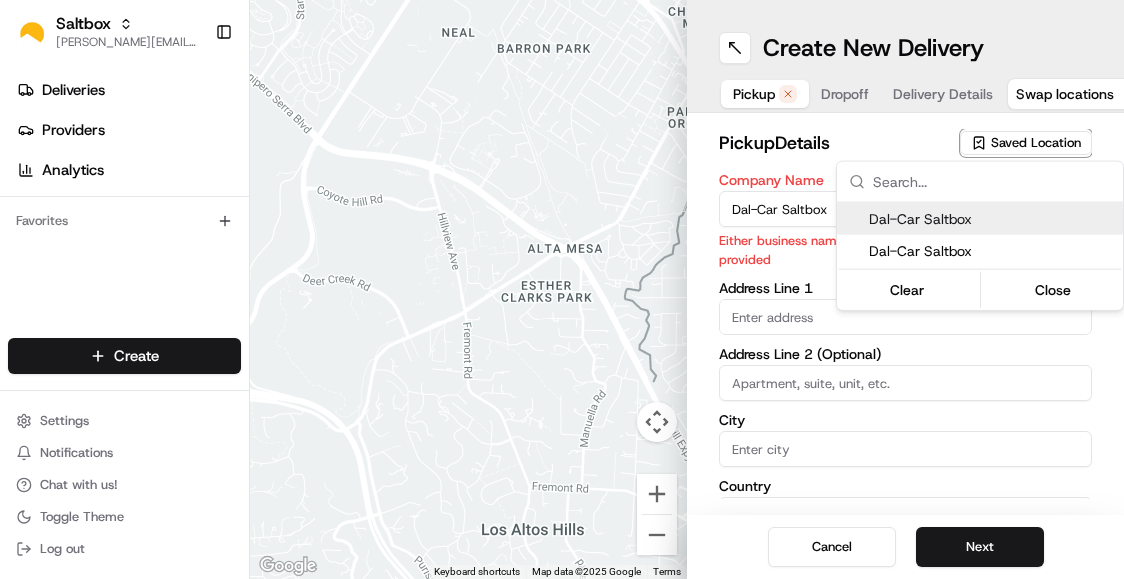 type on "[STREET_ADDRESS][PERSON_NAME]" 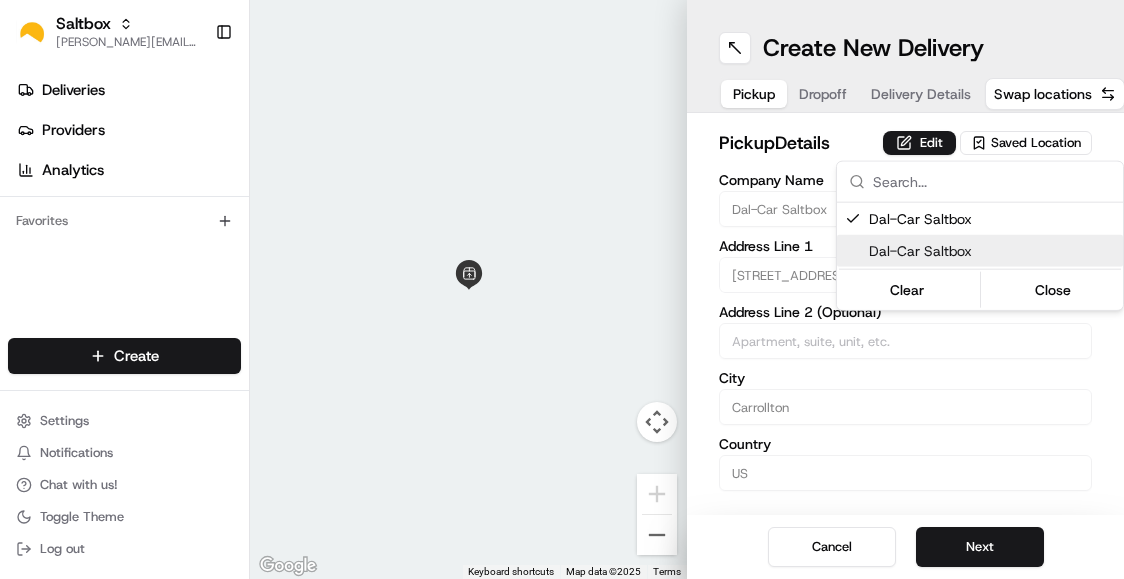 click on "Saltbox [PERSON_NAME][EMAIL_ADDRESS][PERSON_NAME][DOMAIN_NAME] Toggle Sidebar Deliveries Providers Analytics Favorites Main Menu Members & Organization Organization Users Roles Preferences Customization Tracking Orchestration Automations Dispatch Strategy Locations Pickup Locations Dropoff Locations Billing Billing Refund Requests Integrations Notification Triggers Webhooks API Keys Request Logs Create Settings Notifications Chat with us! Toggle Theme Log out To navigate the map with touch gestures double-tap and hold your finger on the map, then drag the map. ← Move left → Move right ↑ Move up ↓ Move down + Zoom in - Zoom out Home Jump left by 75% End Jump right by 75% Page Up Jump up by 75% Page Down Jump down by 75% Keyboard shortcuts Map Data Map data ©2025 Map data ©2025 2 m  Click to toggle between metric and imperial units Terms Report a map error Create New Delivery Pickup Dropoff Delivery Details Swap locations pickup  Details  Edit Saved Location Company Name Dal-Car Saltbox Address Line 1 City [GEOGRAPHIC_DATA] [GEOGRAPHIC_DATA]" at bounding box center [562, 289] 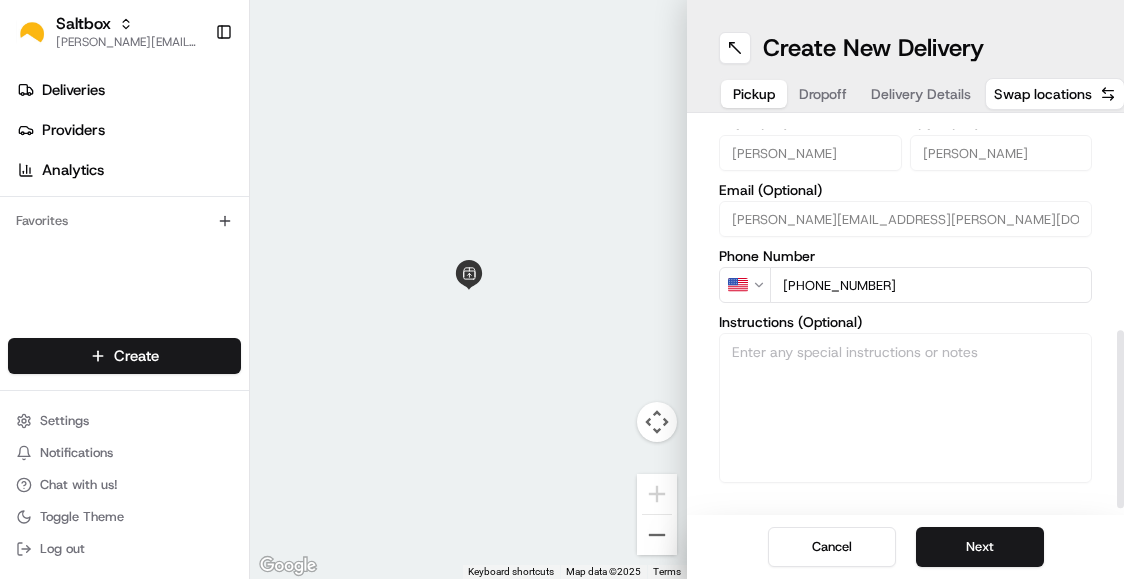 scroll, scrollTop: 0, scrollLeft: 0, axis: both 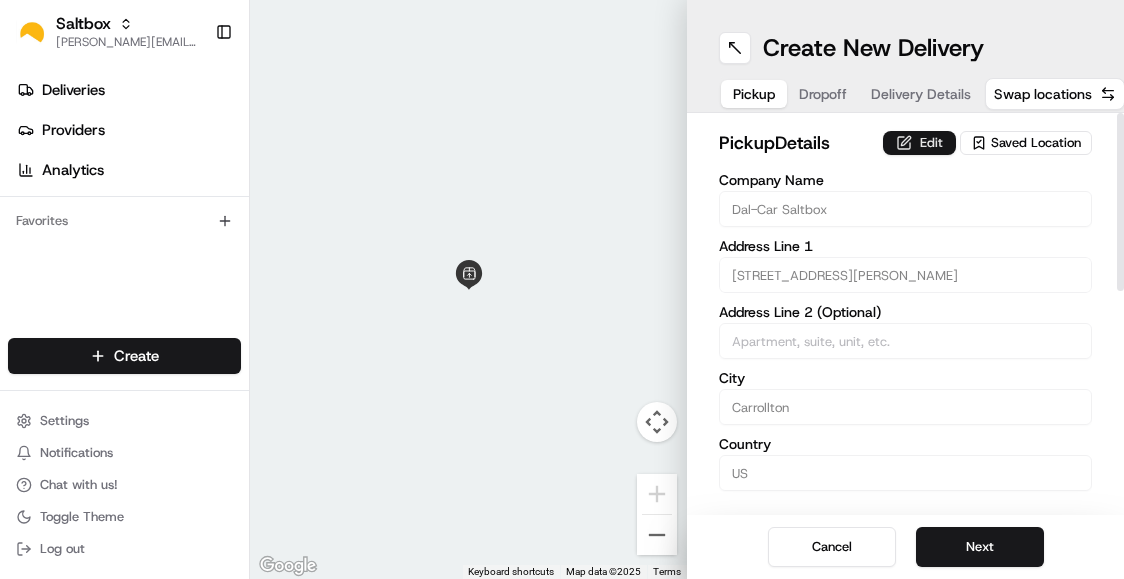 click on "Edit" at bounding box center (919, 143) 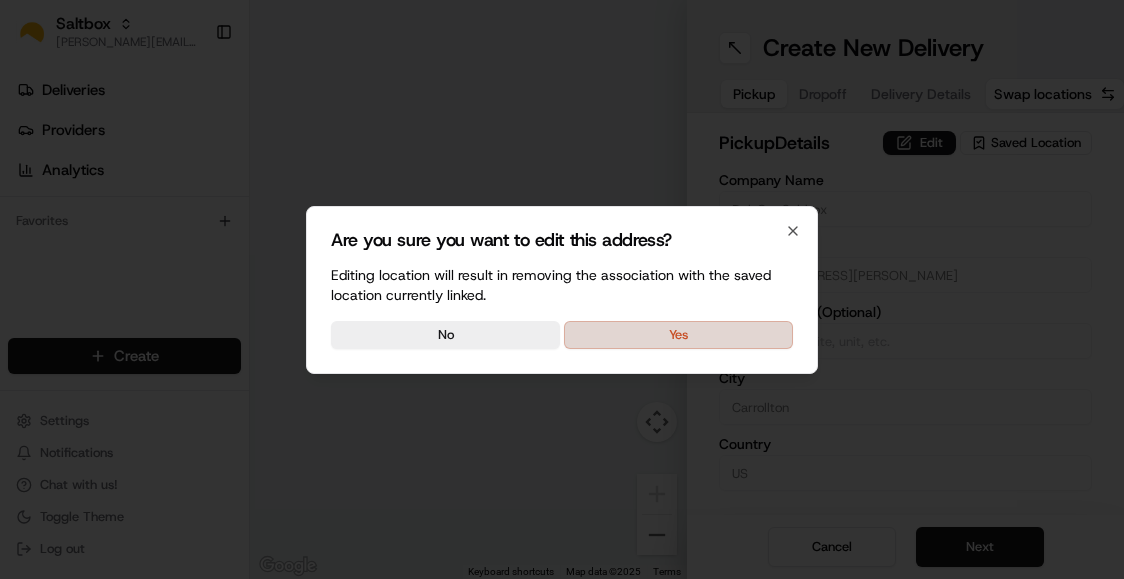 click on "Yes" at bounding box center [678, 335] 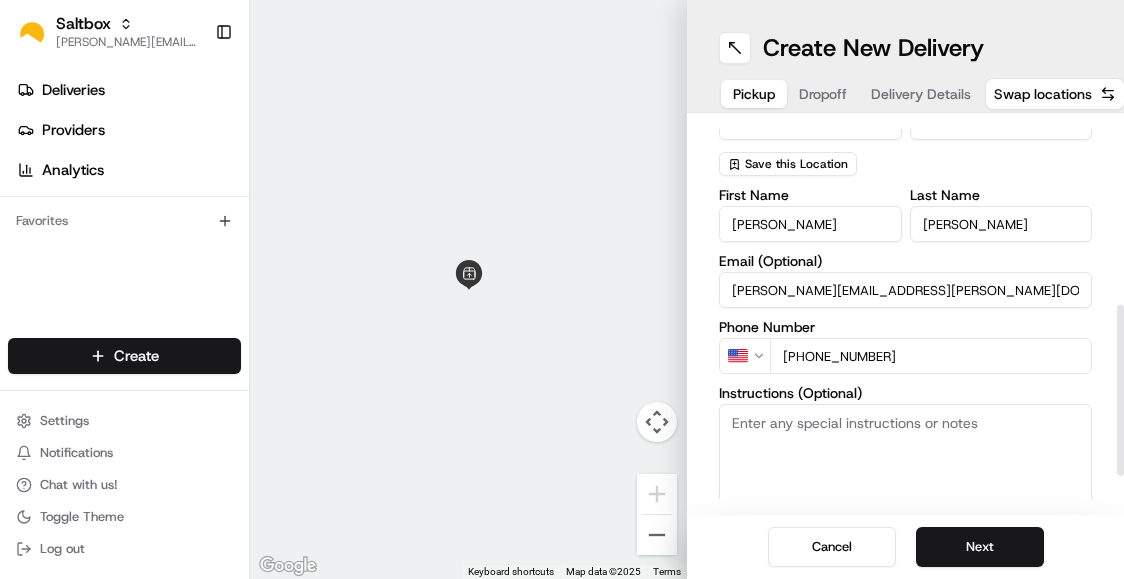 scroll, scrollTop: 420, scrollLeft: 0, axis: vertical 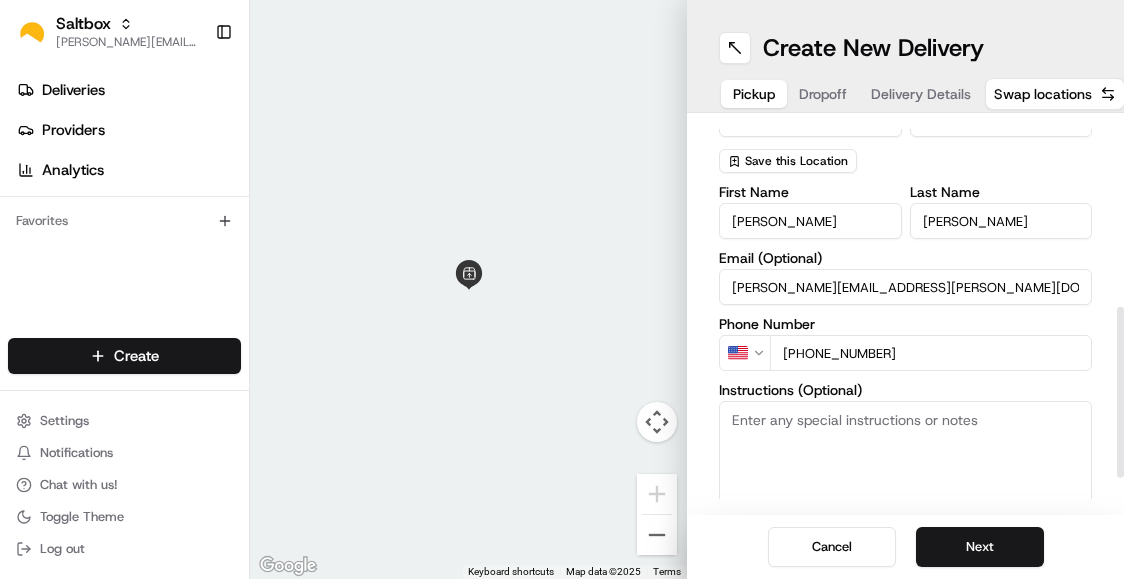 click on "Instructions (Optional)" at bounding box center [905, 476] 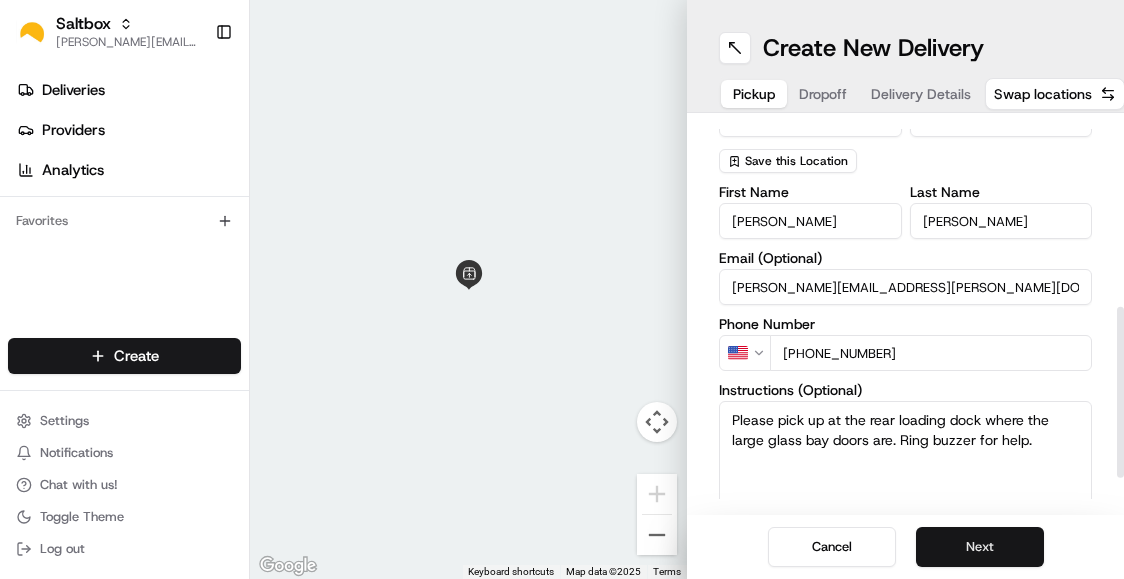type on "Please pick up at the rear loading dock where the large glass bay doors are. Ring buzzer for help." 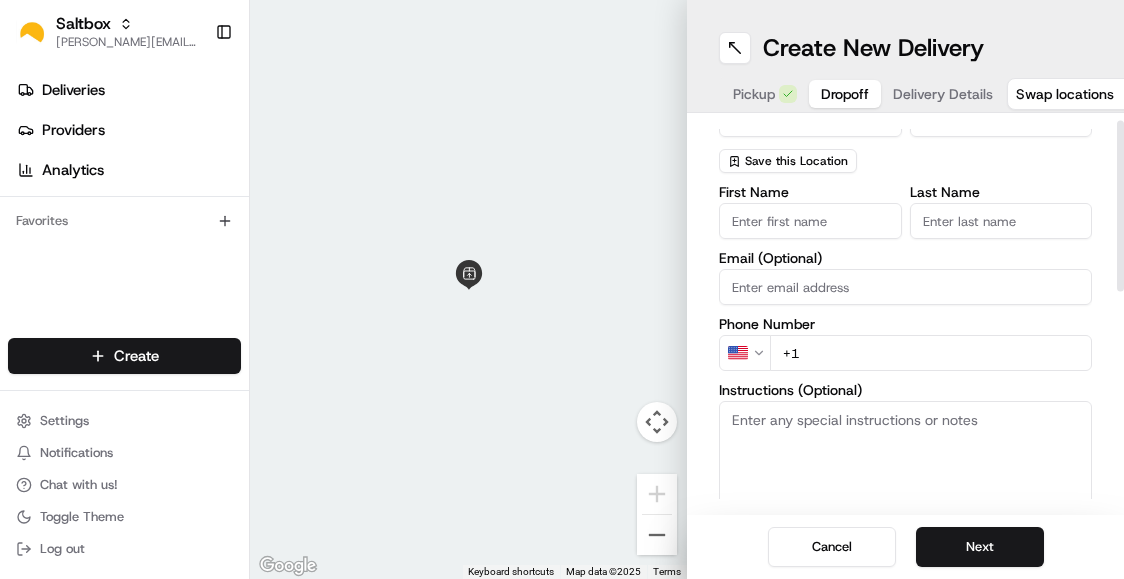 scroll, scrollTop: 0, scrollLeft: 0, axis: both 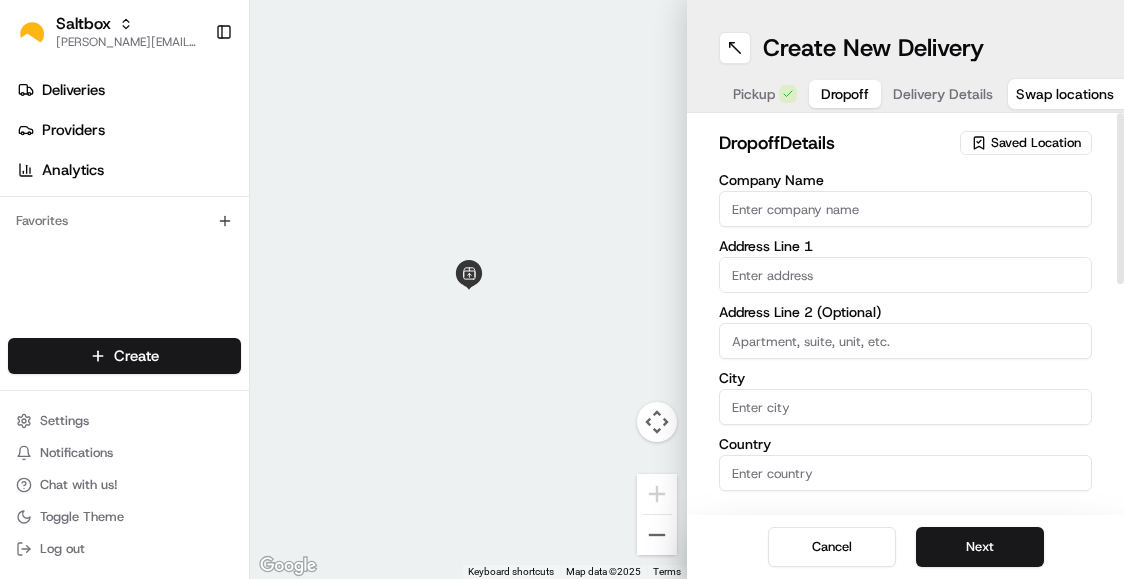 click on "Saved Location" at bounding box center (1036, 143) 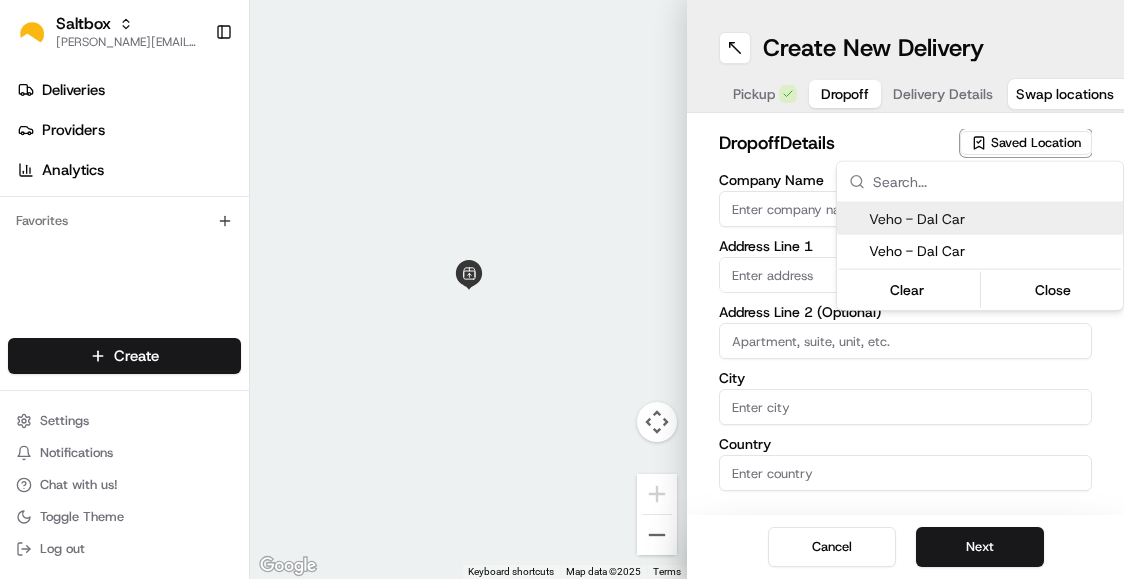 click on "Veho - Dal Car" at bounding box center [992, 219] 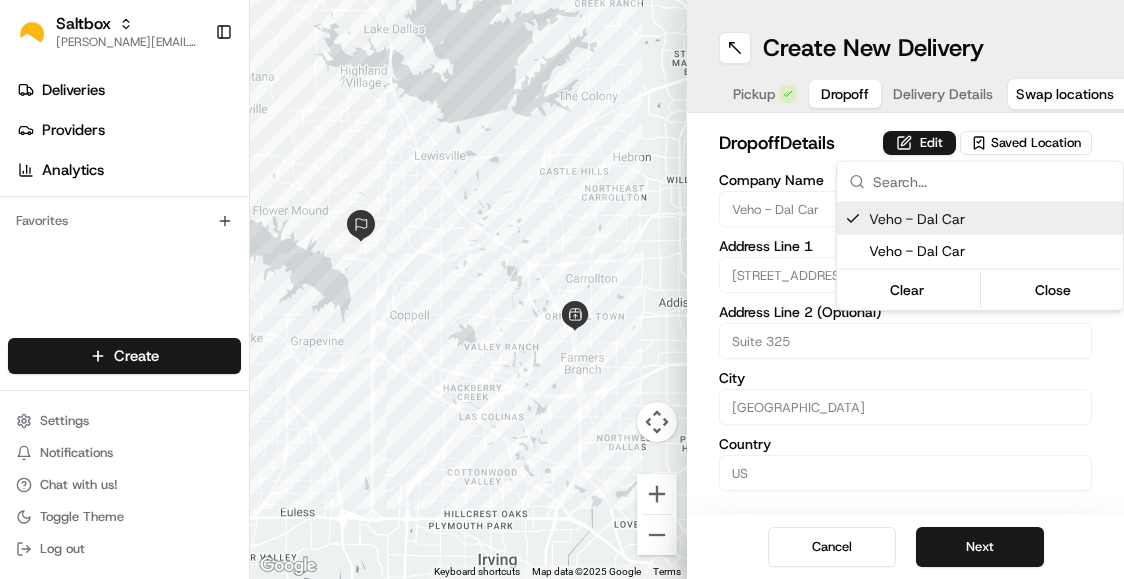 click on "Saltbox [PERSON_NAME][EMAIL_ADDRESS][PERSON_NAME][DOMAIN_NAME] Toggle Sidebar Deliveries Providers Analytics Favorites Main Menu Members & Organization Organization Users Roles Preferences Customization Tracking Orchestration Automations Dispatch Strategy Locations Pickup Locations Dropoff Locations Billing Billing Refund Requests Integrations Notification Triggers Webhooks API Keys Request Logs Create Settings Notifications Chat with us! Toggle Theme Log out To navigate the map with touch gestures double-tap and hold your finger on the map, then drag the map. ← Move left → Move right ↑ Move up ↓ Move down + Zoom in - Zoom out Home Jump left by 75% End Jump right by 75% Page Up Jump up by 75% Page Down Jump down by 75% Keyboard shortcuts Map Data Map data ©2025 Google Map data ©2025 Google 5 km  Click to toggle between metric and imperial units Terms Report a map error Create New Delivery Pickup Dropoff Delivery Details Swap locations dropoff  Details  Edit Saved Location Company Name Veho - Dal Car Suite 325" at bounding box center (562, 289) 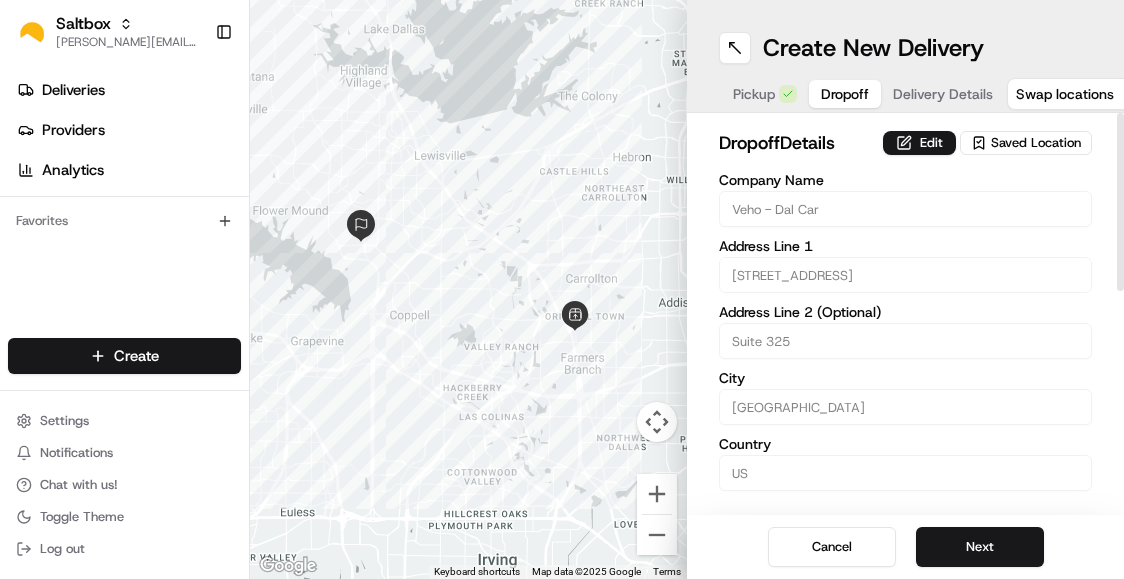 click on "Edit" at bounding box center (919, 143) 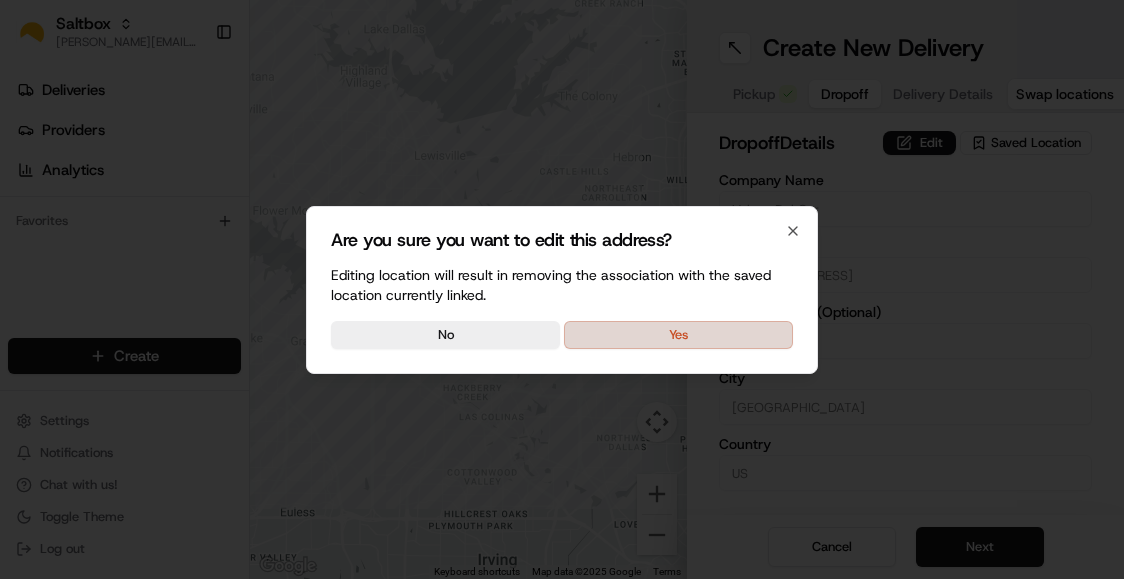 click on "Yes" at bounding box center [678, 335] 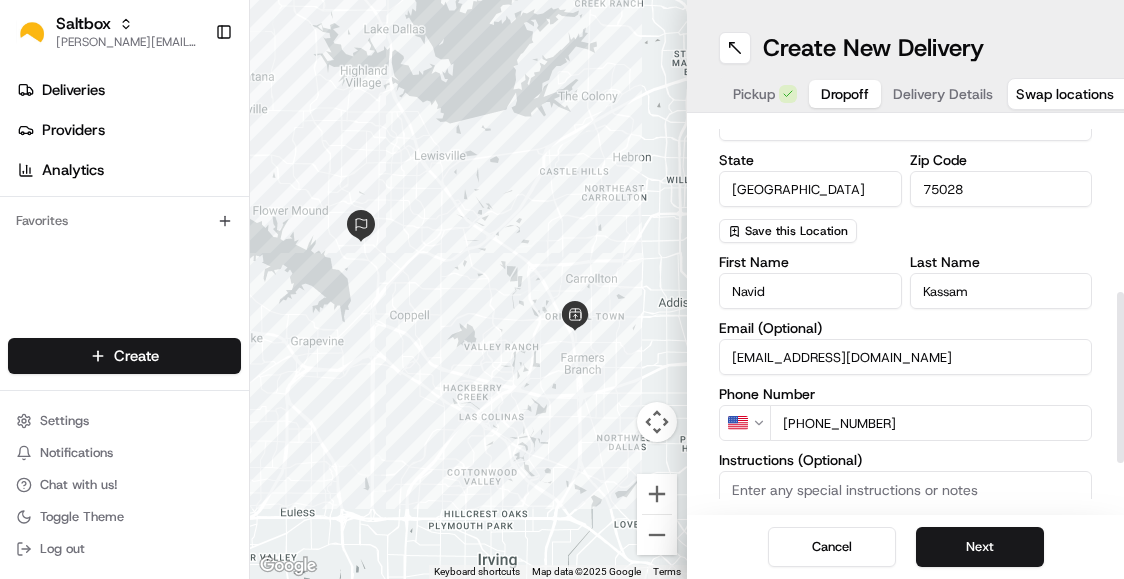 scroll, scrollTop: 504, scrollLeft: 0, axis: vertical 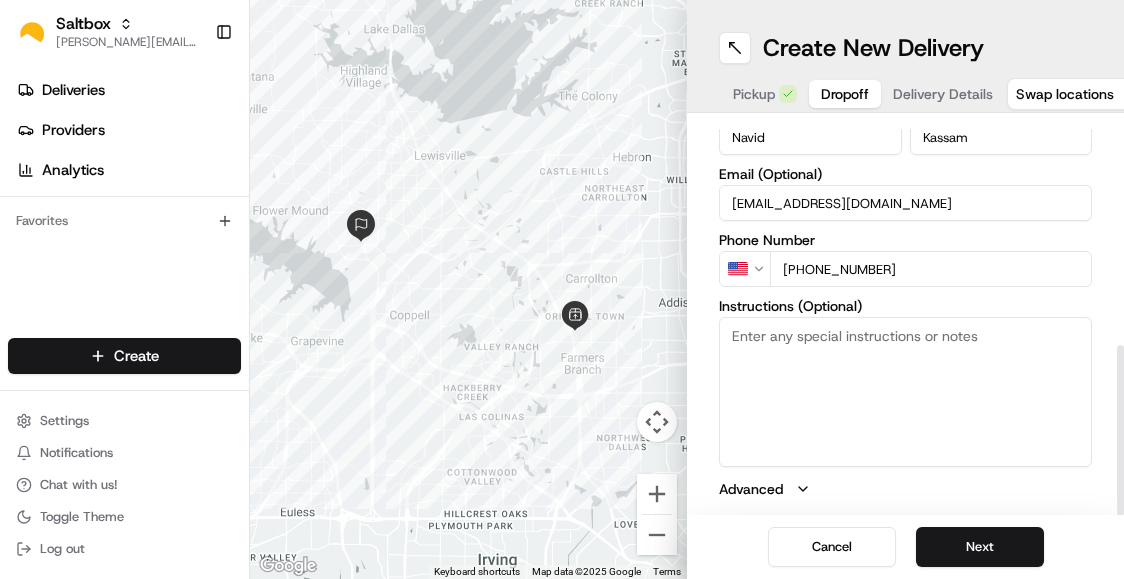 click on "Instructions (Optional)" at bounding box center (905, 392) 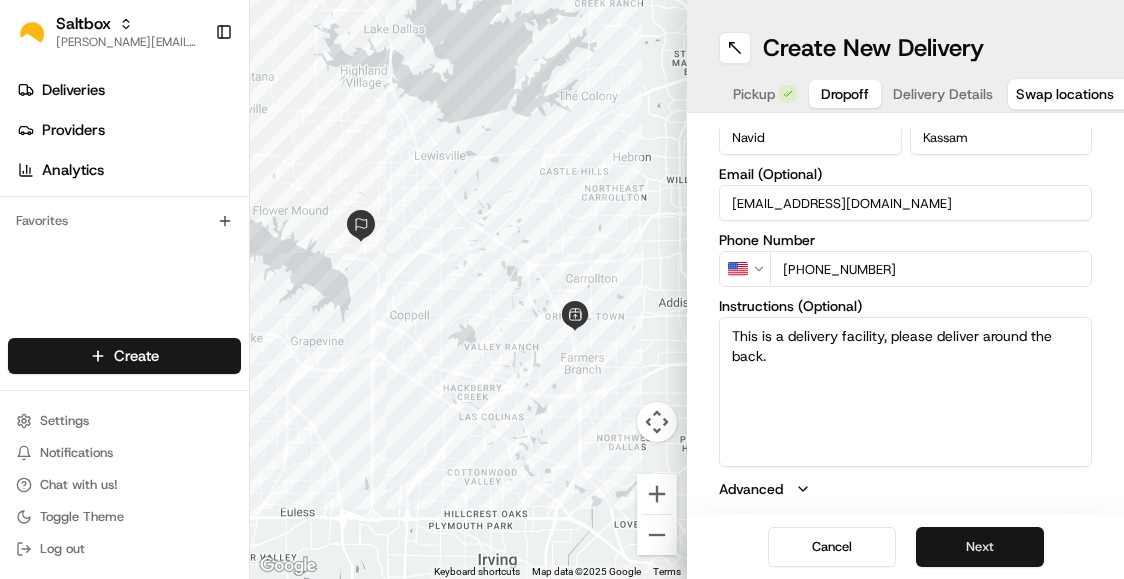 type on "This is a delivery facility, please deliver around the back." 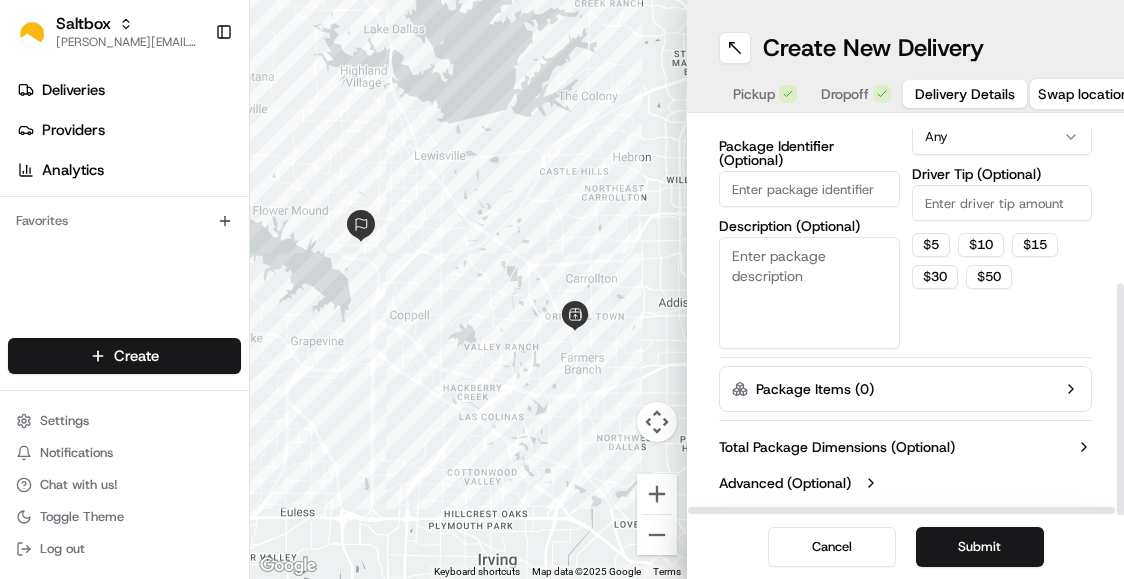 scroll, scrollTop: 0, scrollLeft: 0, axis: both 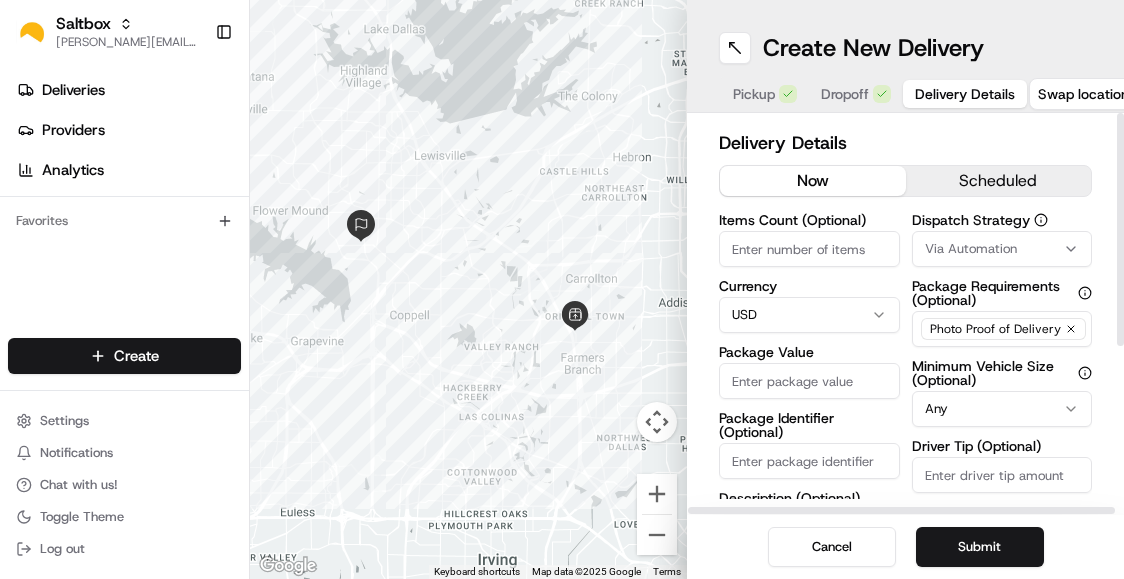 click on "Items Count (Optional)" at bounding box center [809, 249] 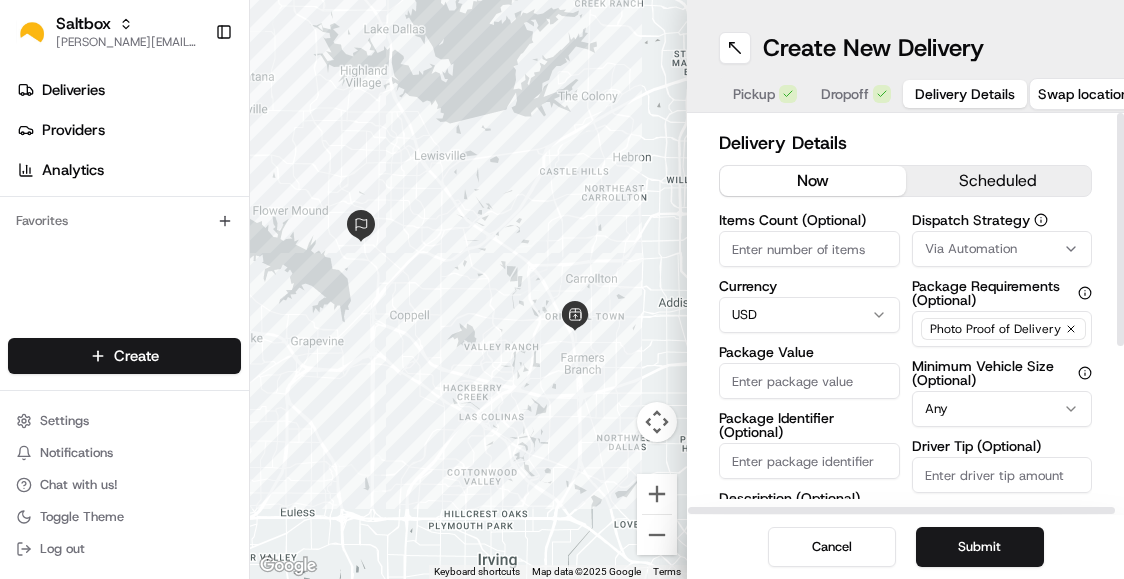 type on "3" 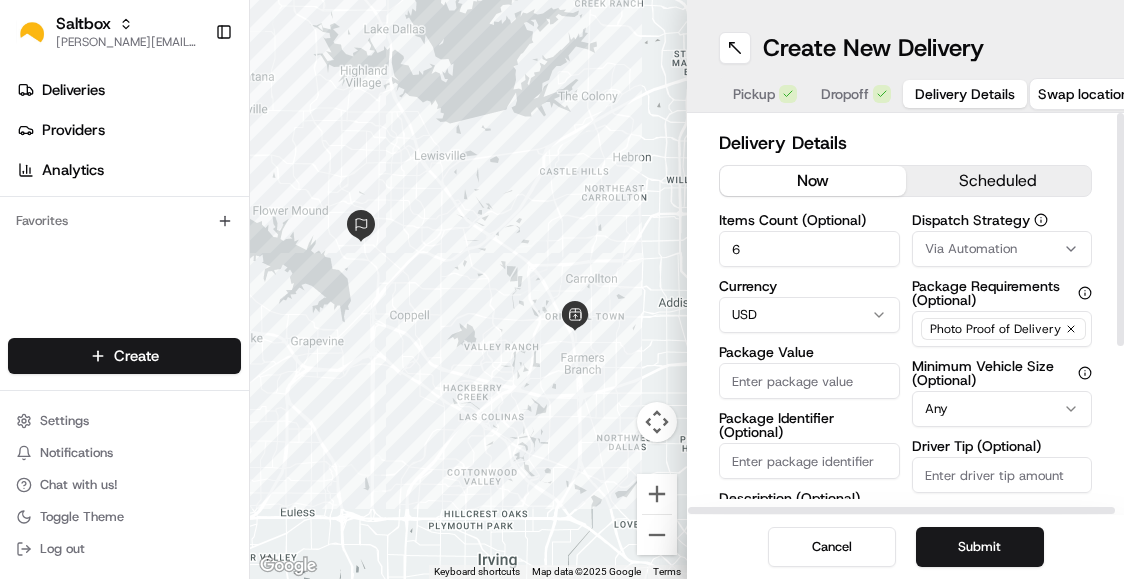 type on "6" 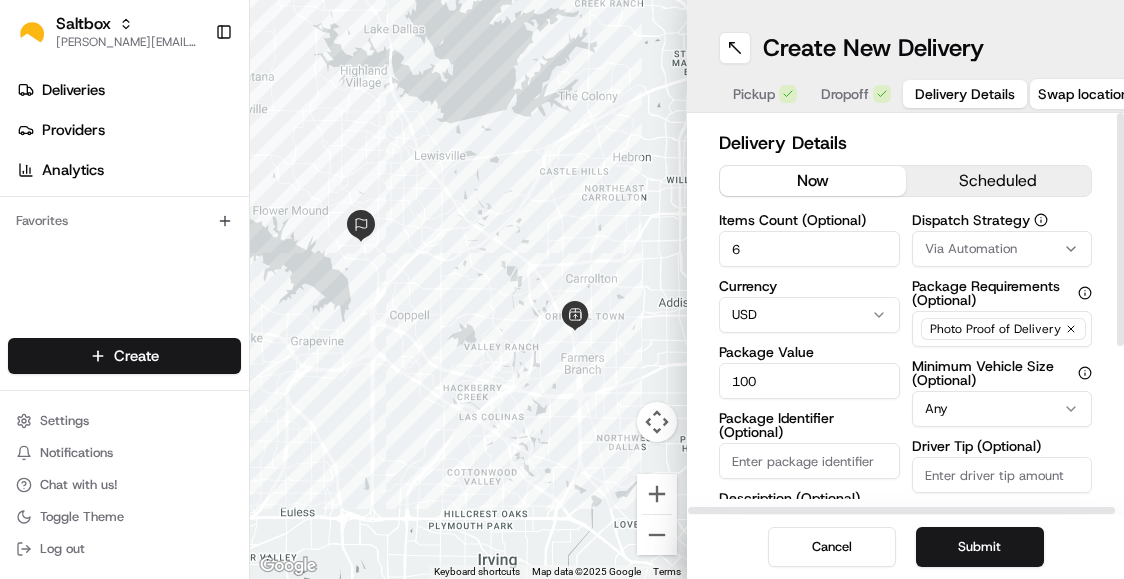type on "100" 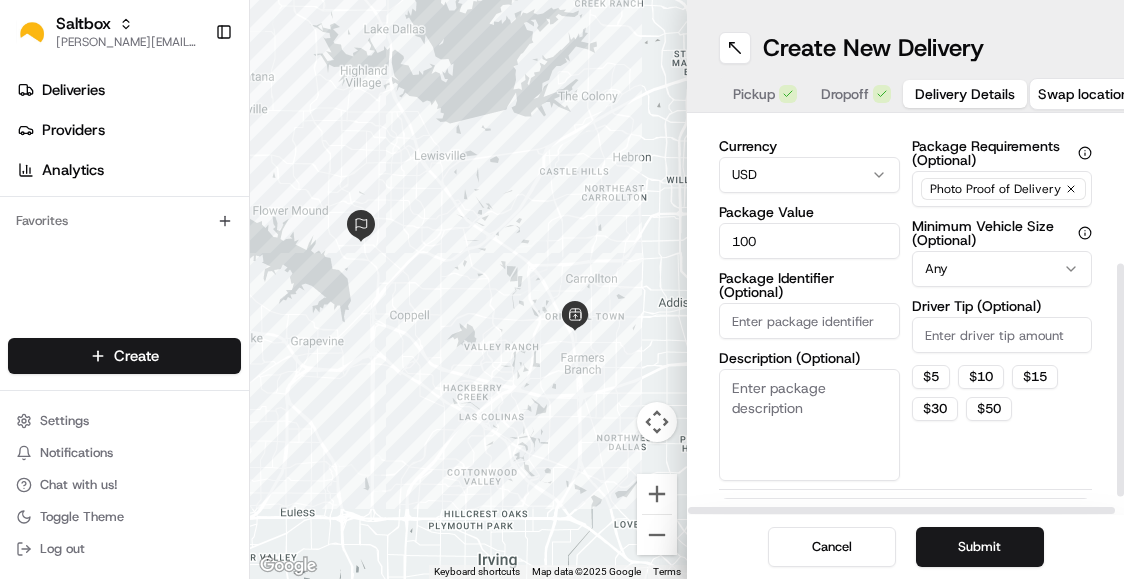 scroll, scrollTop: 272, scrollLeft: 0, axis: vertical 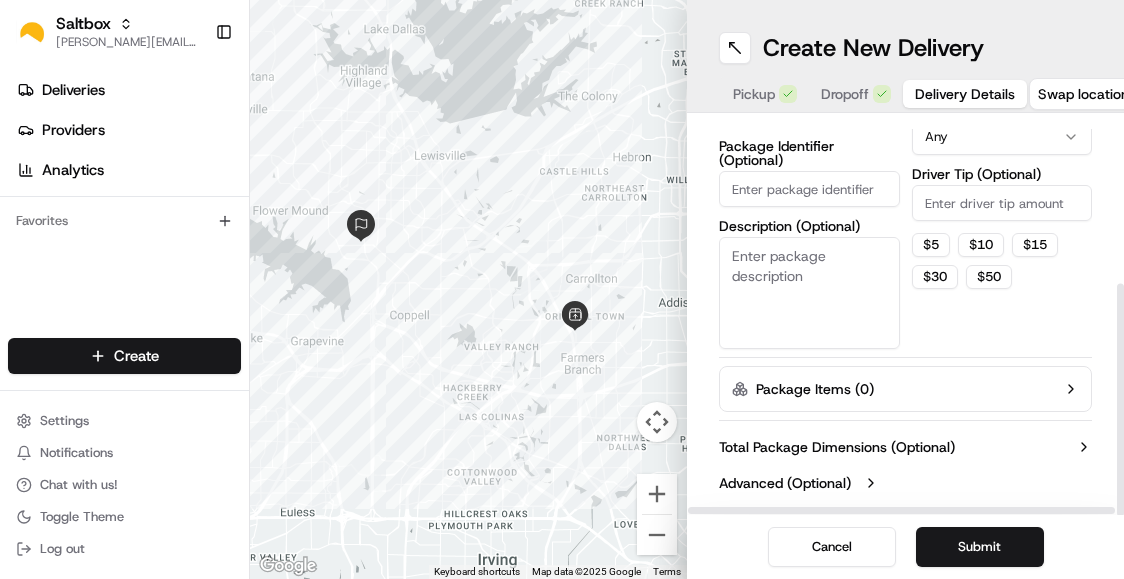 click on "Description (Optional)" at bounding box center [809, 293] 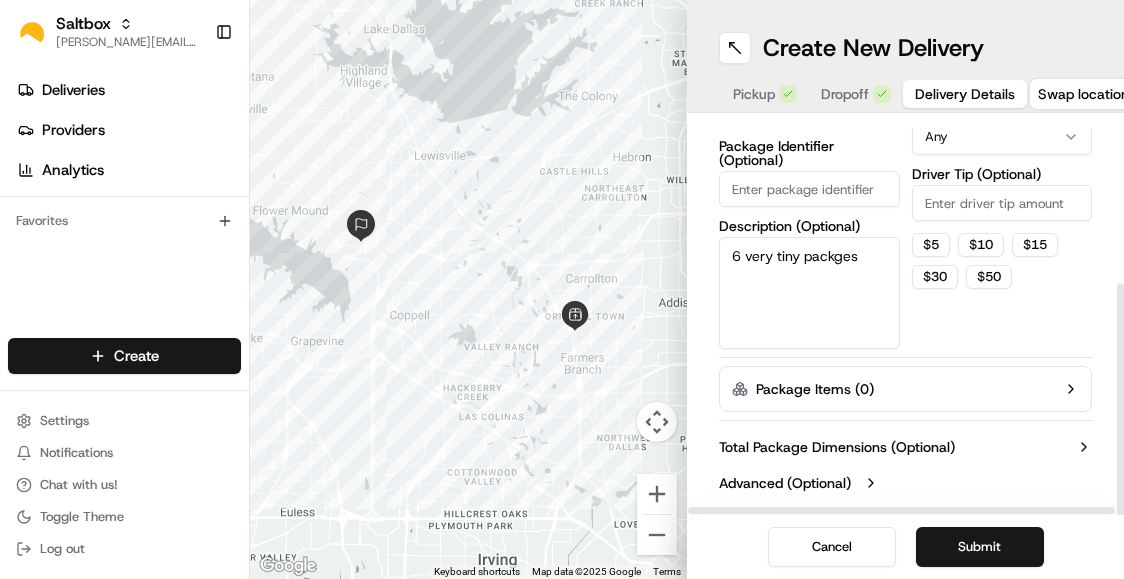 type on "6 very tiny packges" 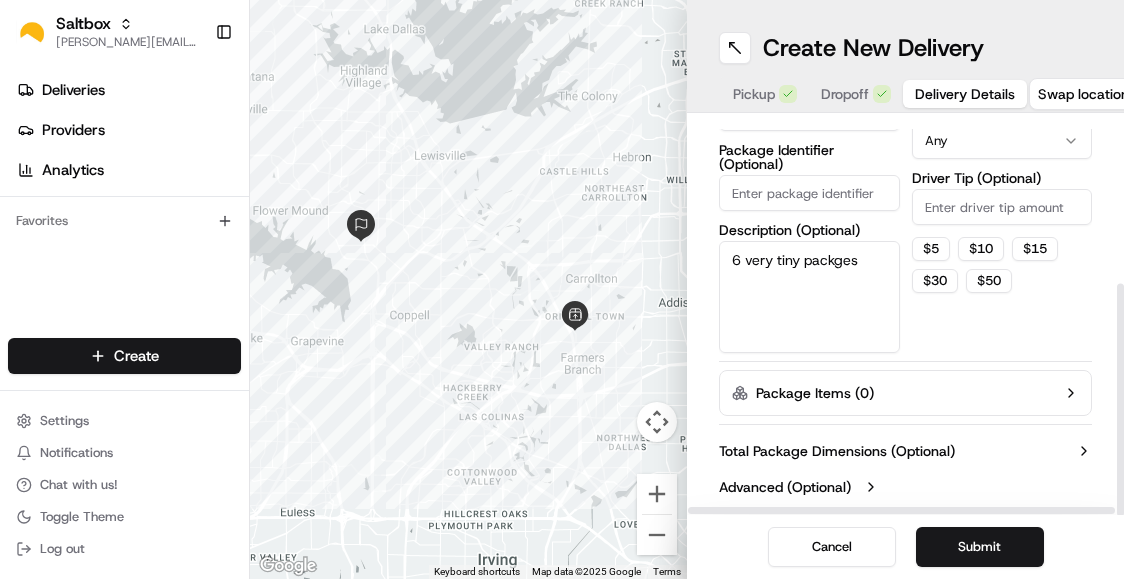 scroll, scrollTop: 272, scrollLeft: 0, axis: vertical 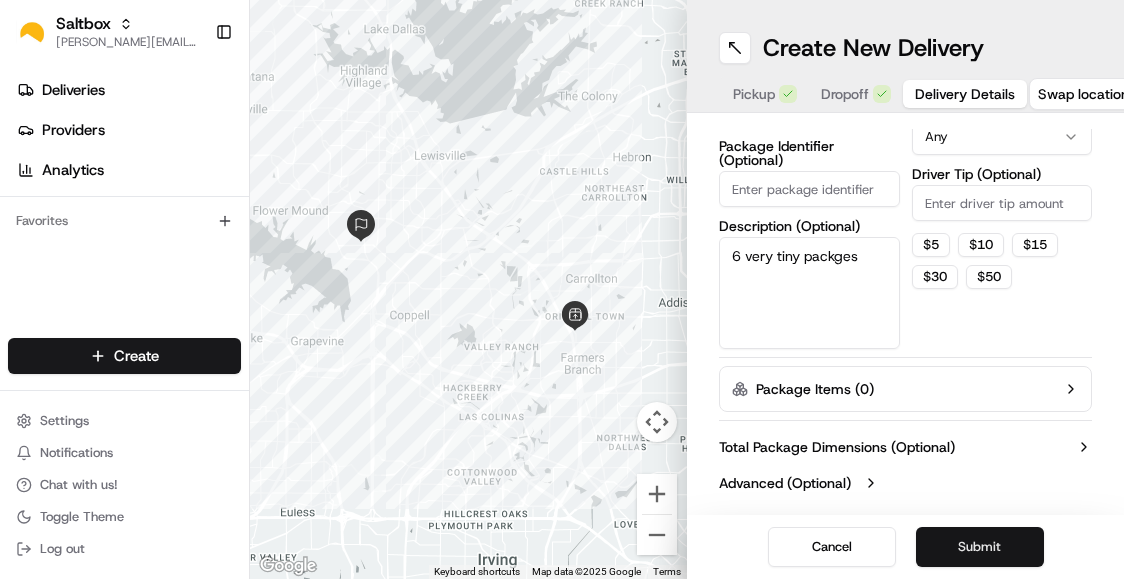 click on "Submit" at bounding box center [980, 547] 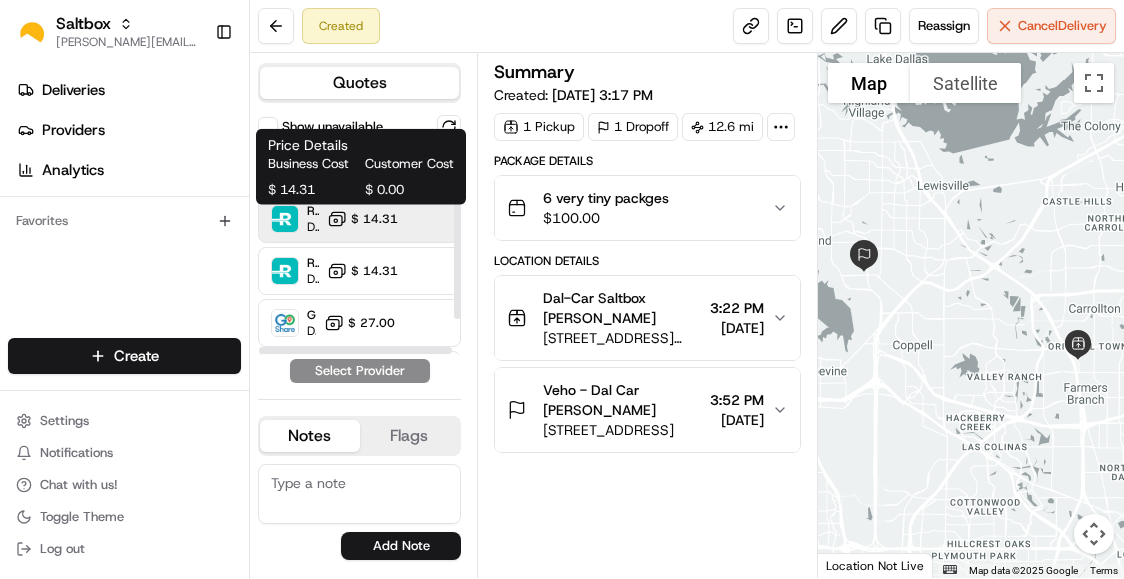 click on "$   14.31" at bounding box center (374, 219) 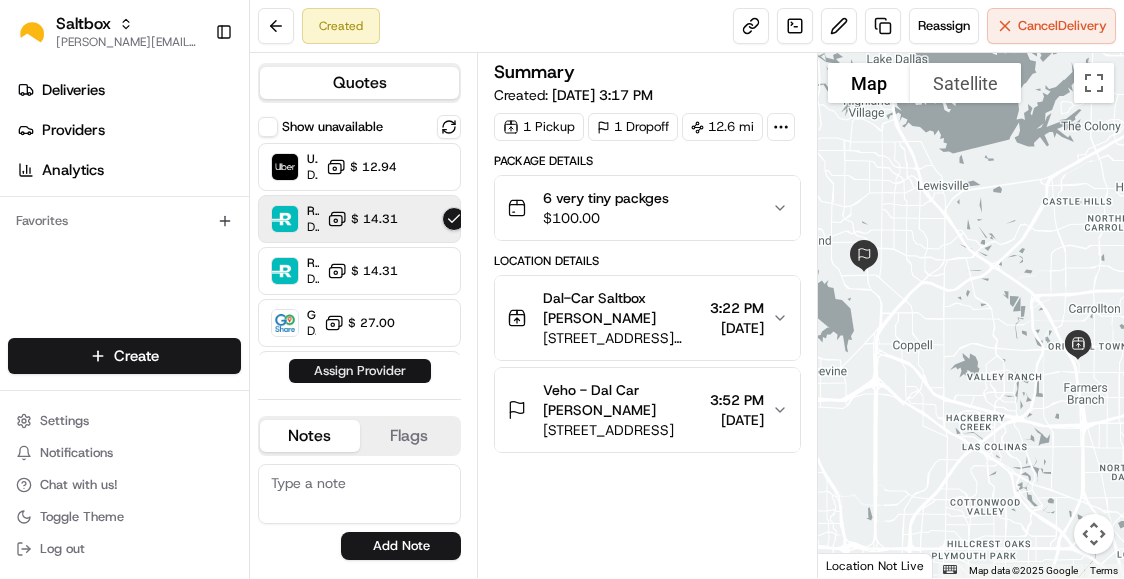 click on "Assign Provider" at bounding box center (360, 371) 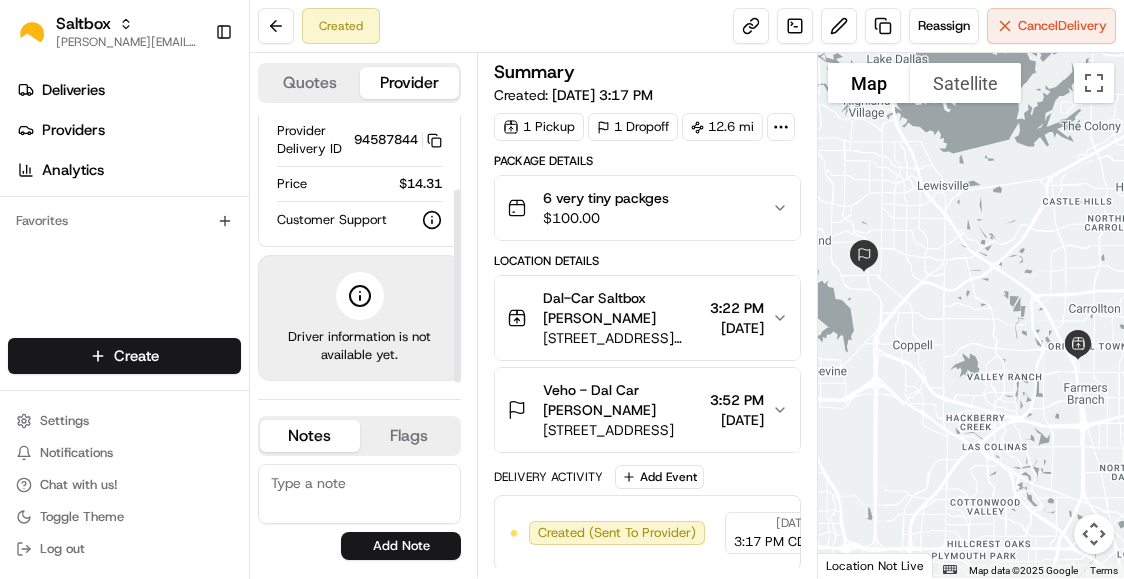 scroll, scrollTop: 0, scrollLeft: 0, axis: both 